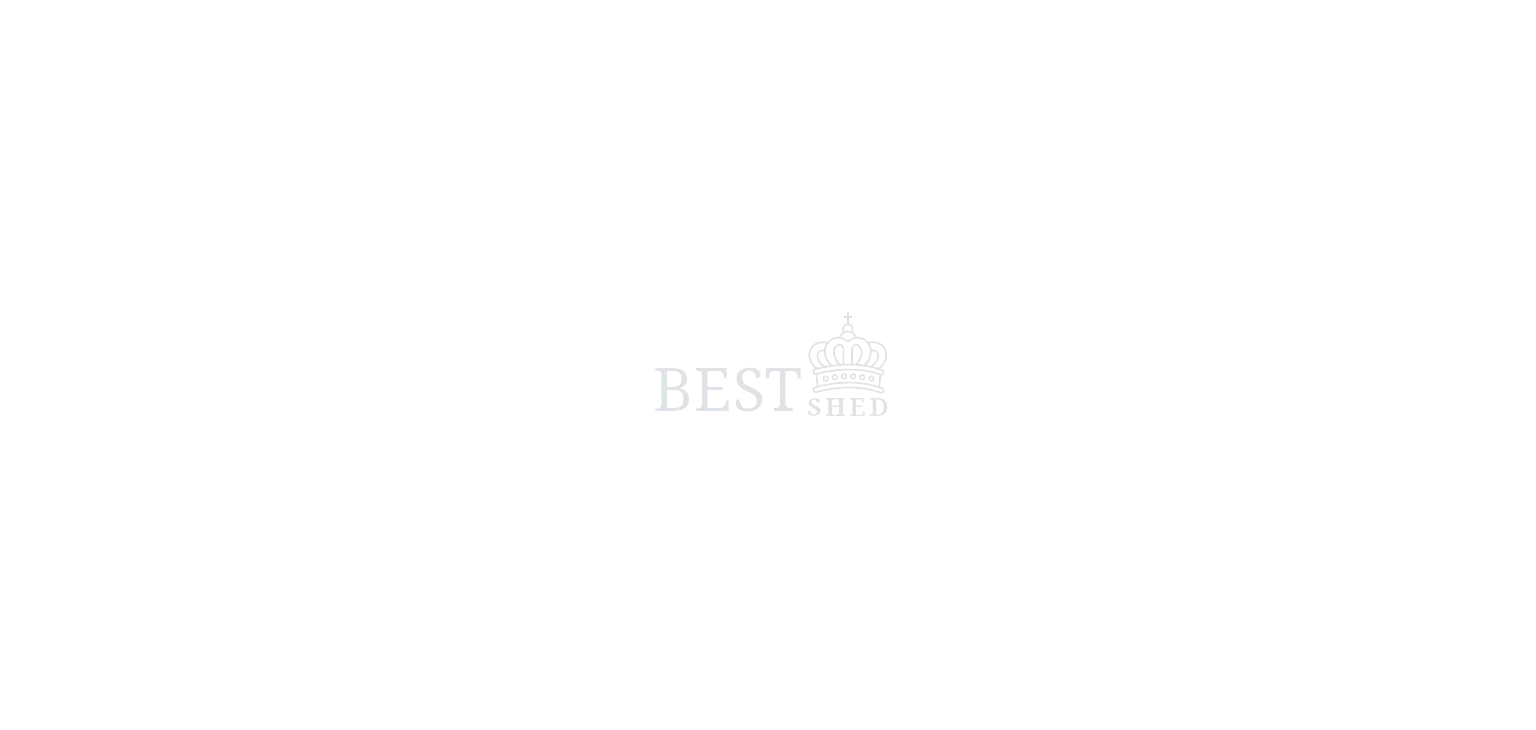 scroll, scrollTop: 0, scrollLeft: 0, axis: both 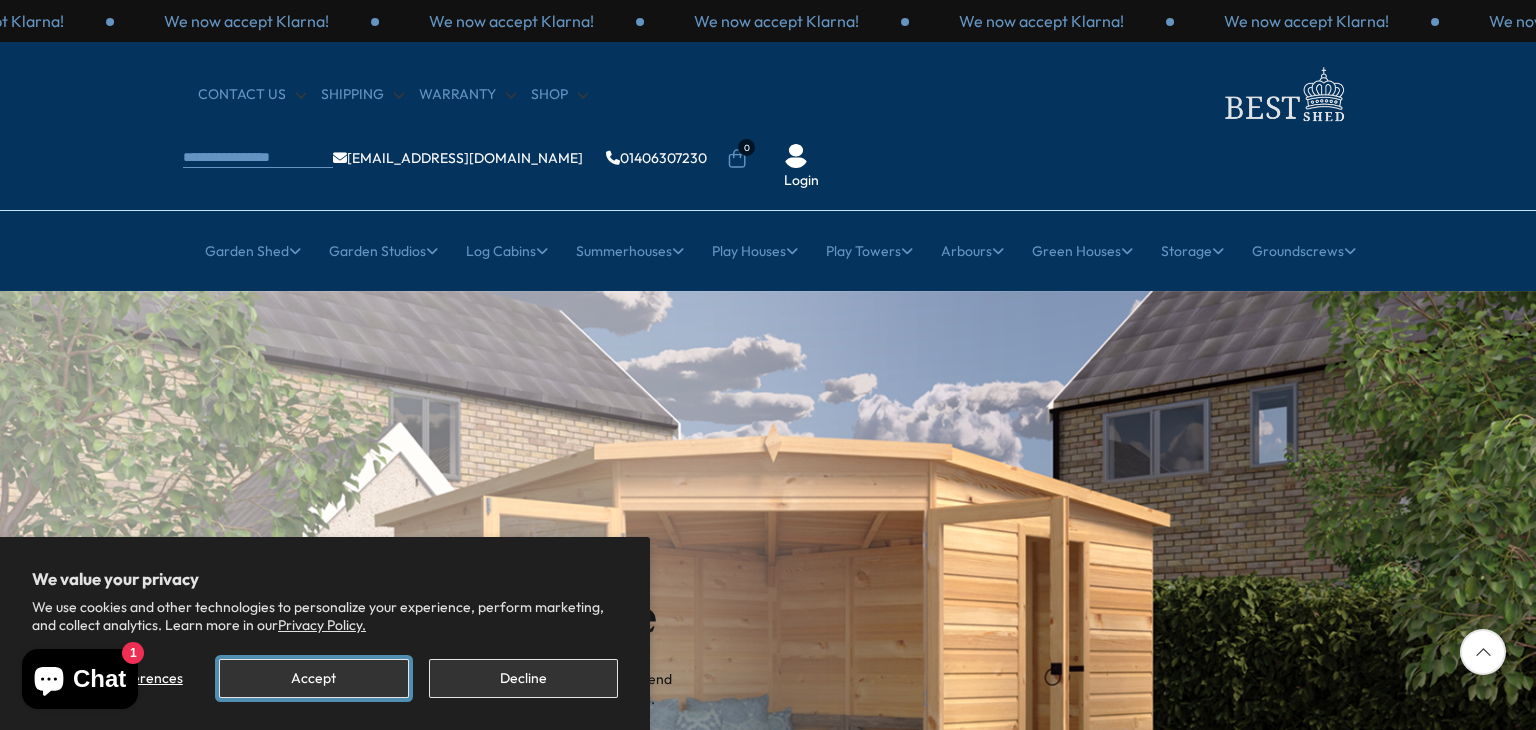 click on "Accept" at bounding box center (313, 678) 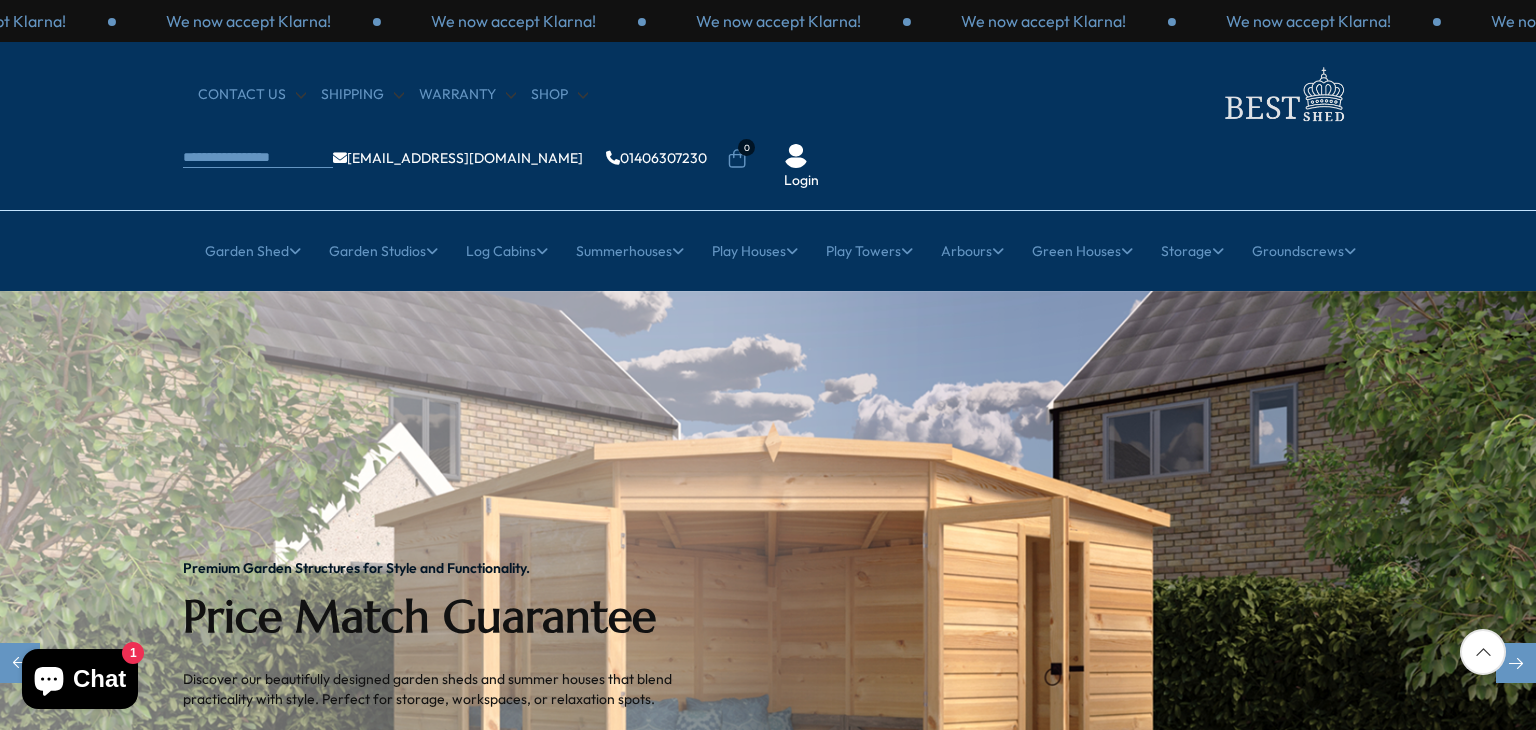 click on "Explore Our Collection" at bounding box center (302, 749) 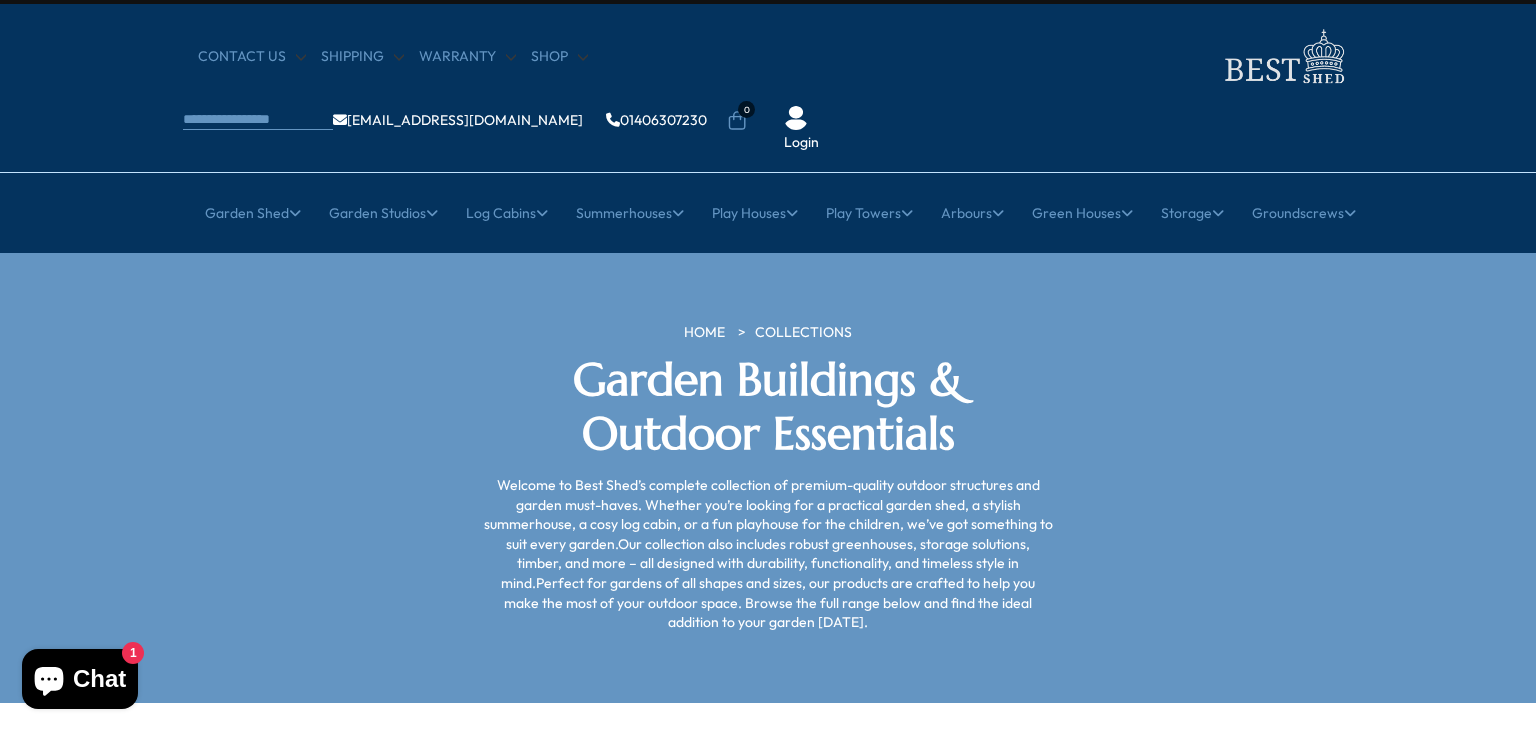scroll, scrollTop: 40, scrollLeft: 0, axis: vertical 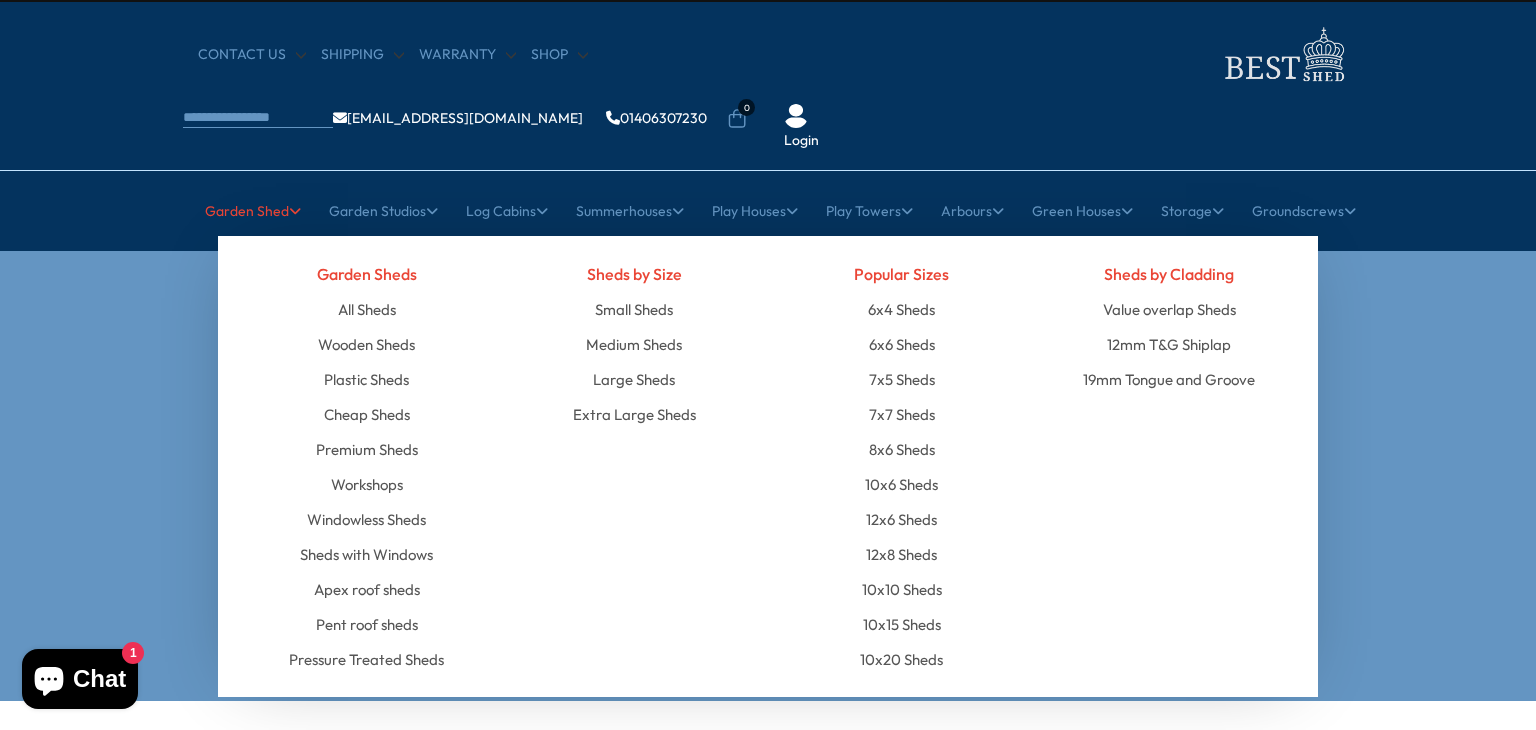click on "Garden Shed" at bounding box center (253, 211) 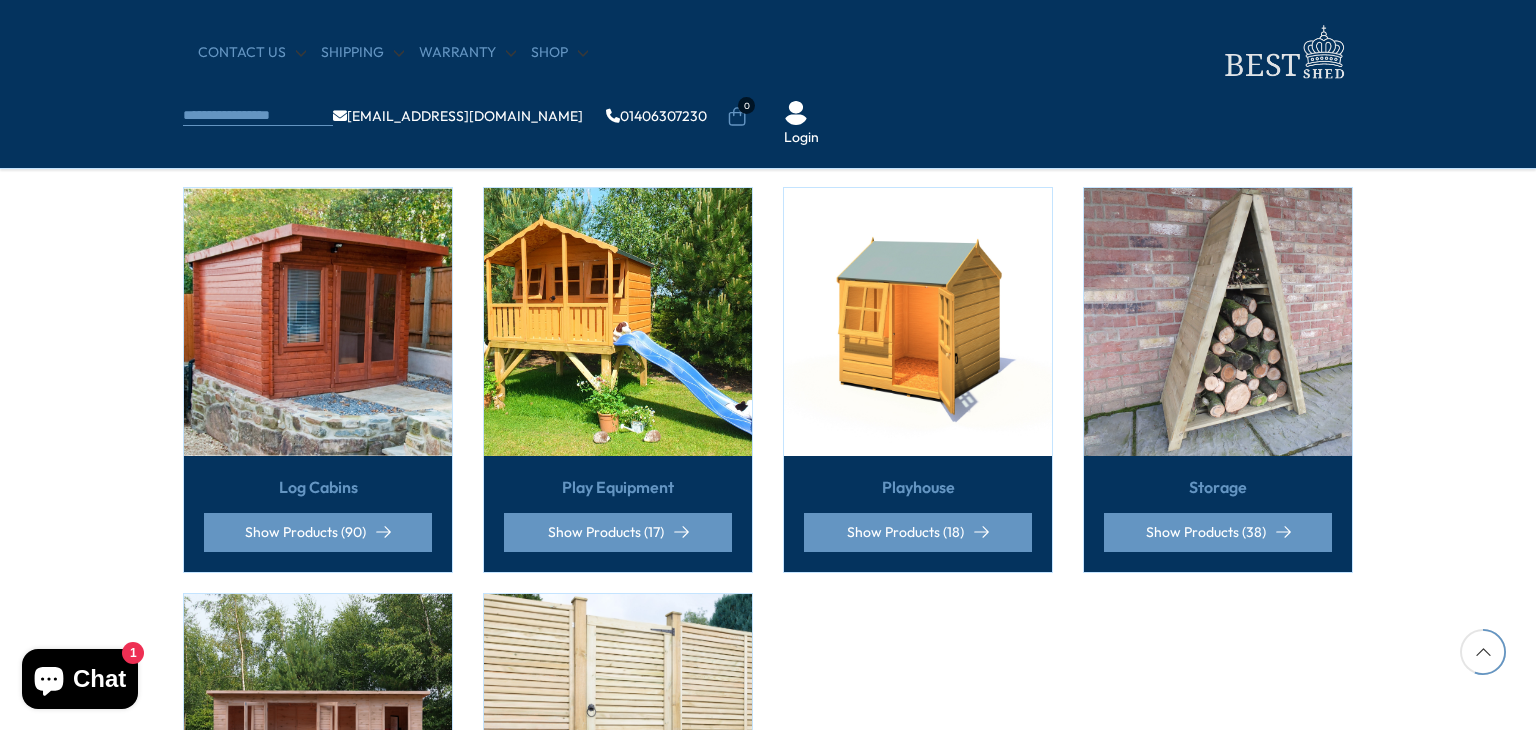 scroll, scrollTop: 1240, scrollLeft: 0, axis: vertical 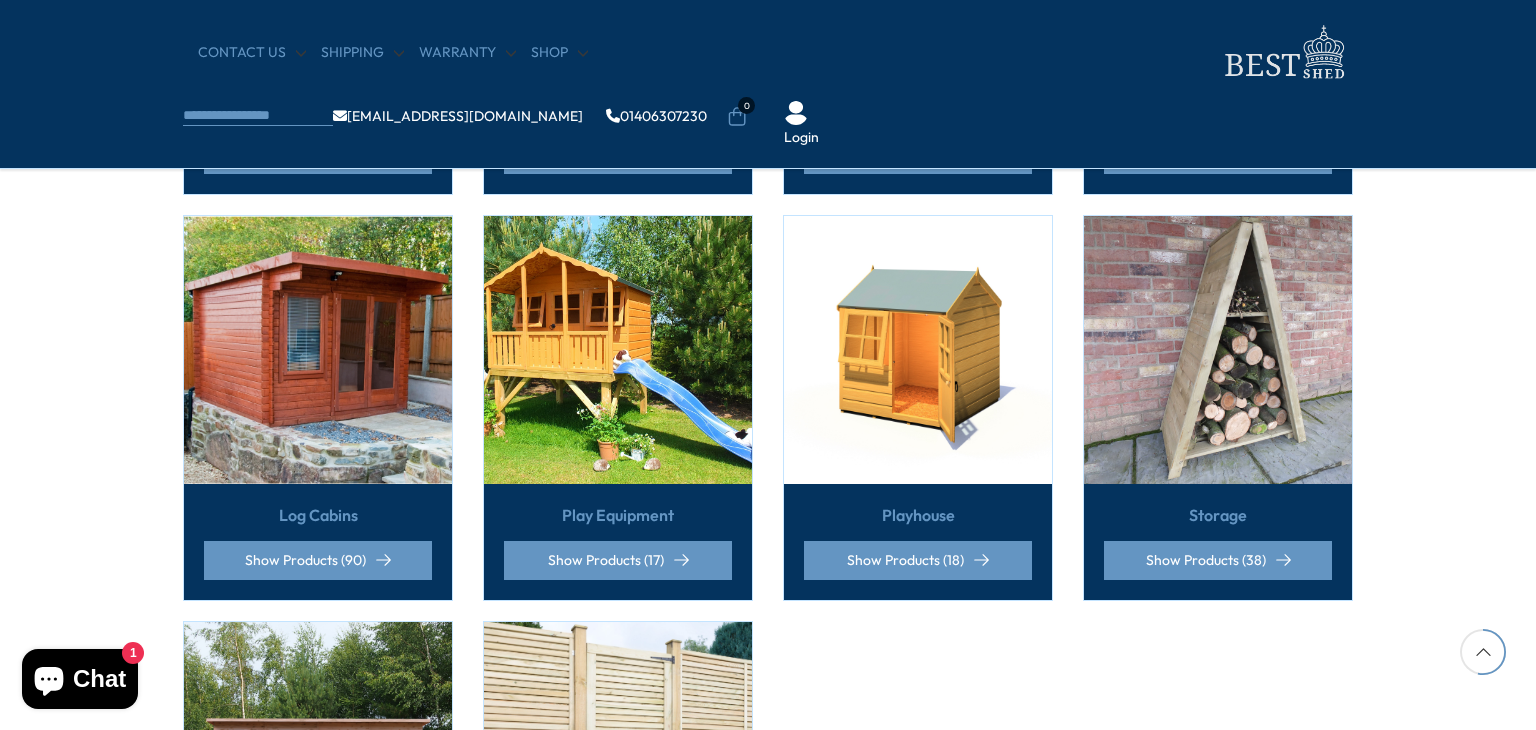 click at bounding box center [318, 350] 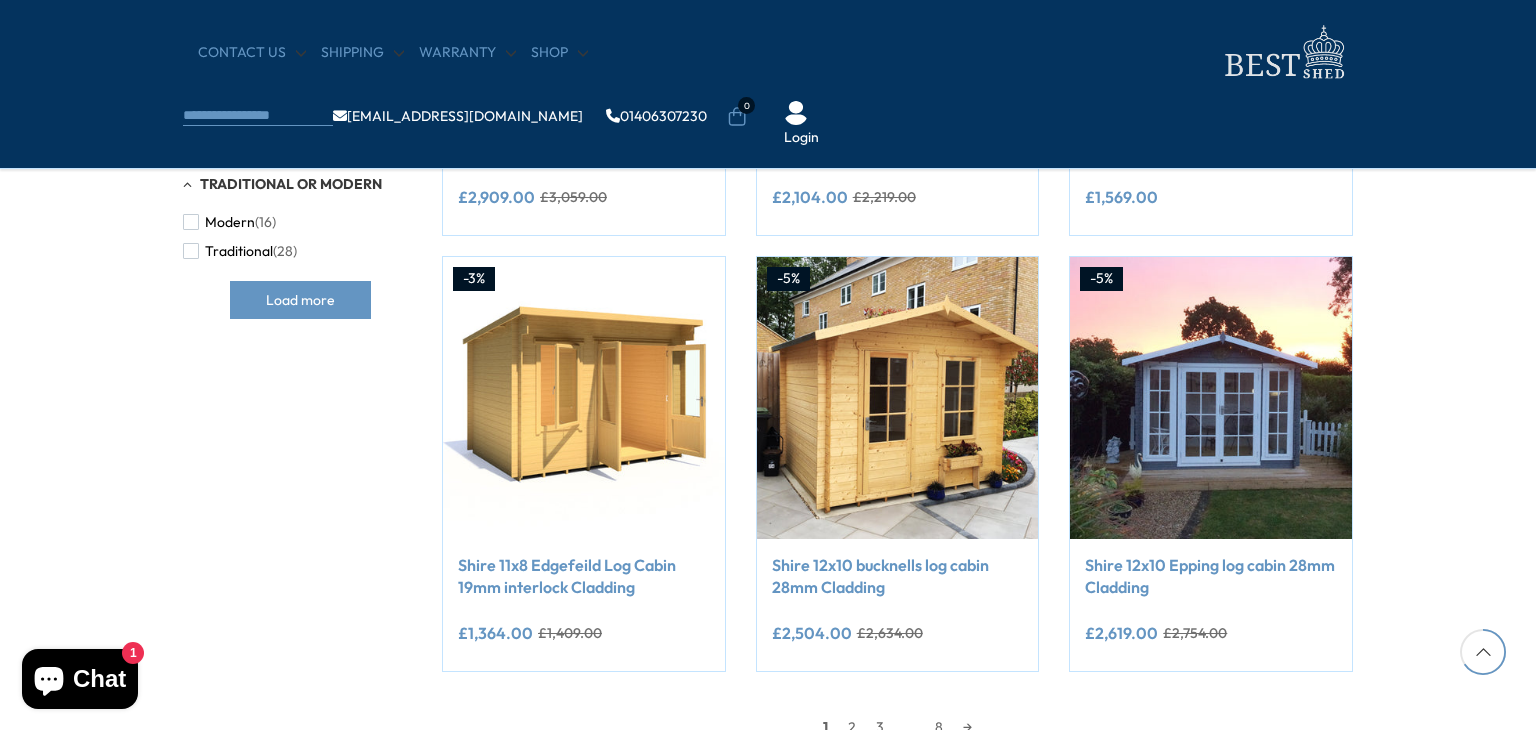 scroll, scrollTop: 1560, scrollLeft: 0, axis: vertical 